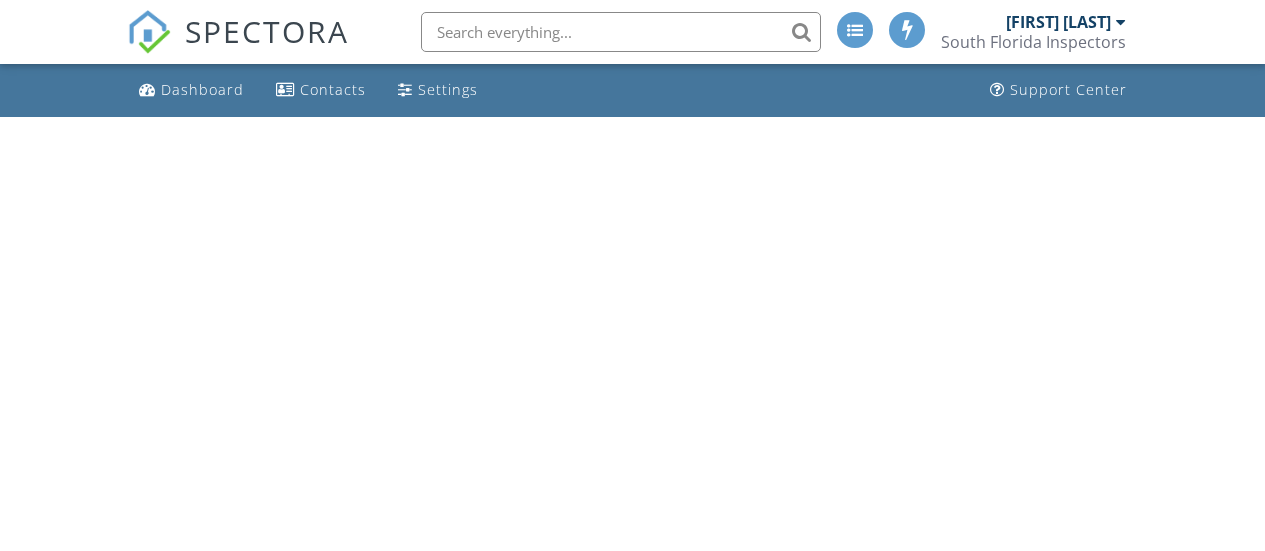 scroll, scrollTop: 0, scrollLeft: 0, axis: both 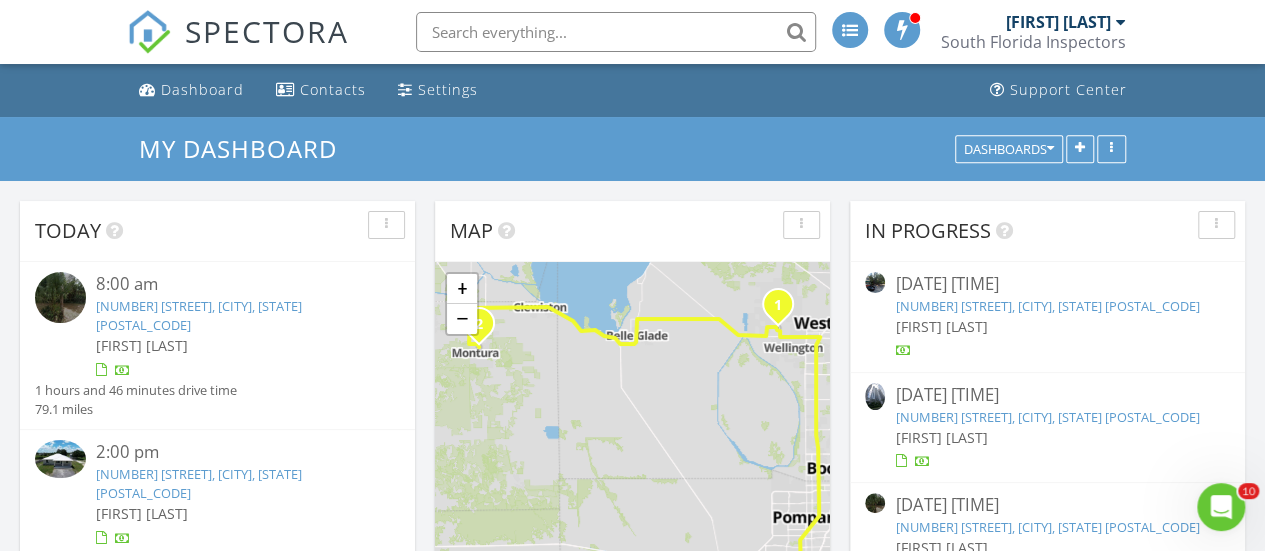 click on "670 N Olivo St, Clewiston, FL 33440" at bounding box center [199, 483] 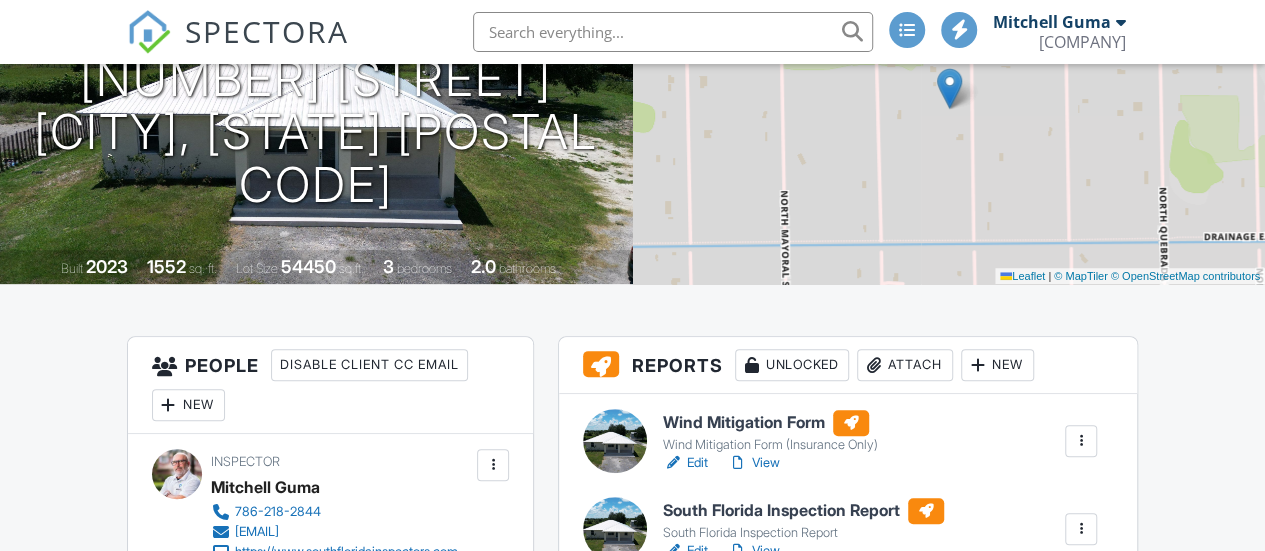 scroll, scrollTop: 250, scrollLeft: 0, axis: vertical 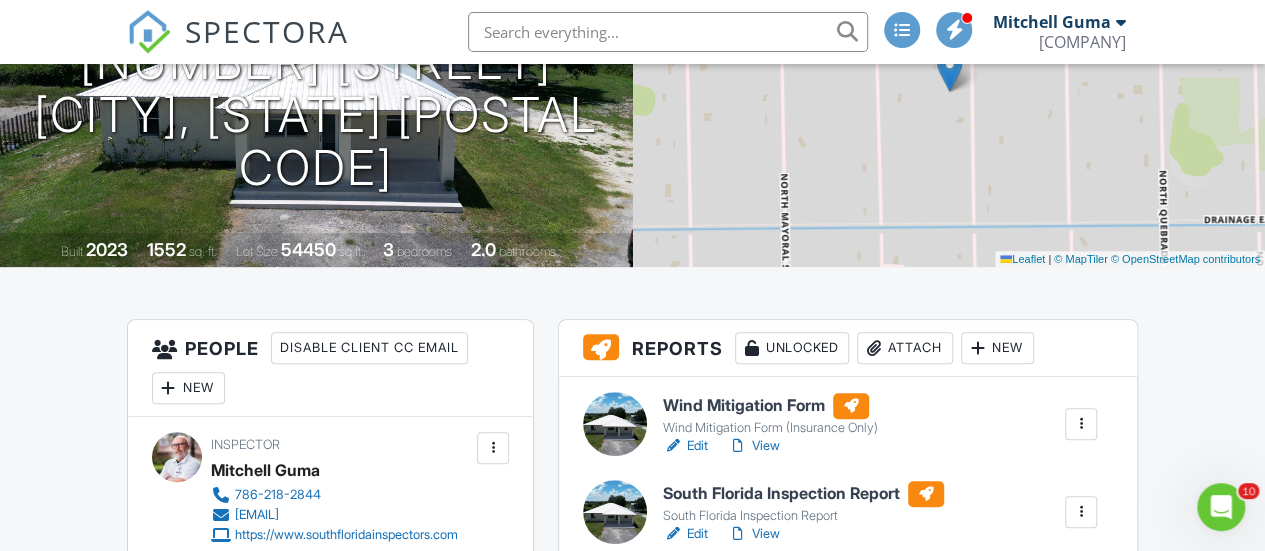 click on "Attach" at bounding box center (905, 348) 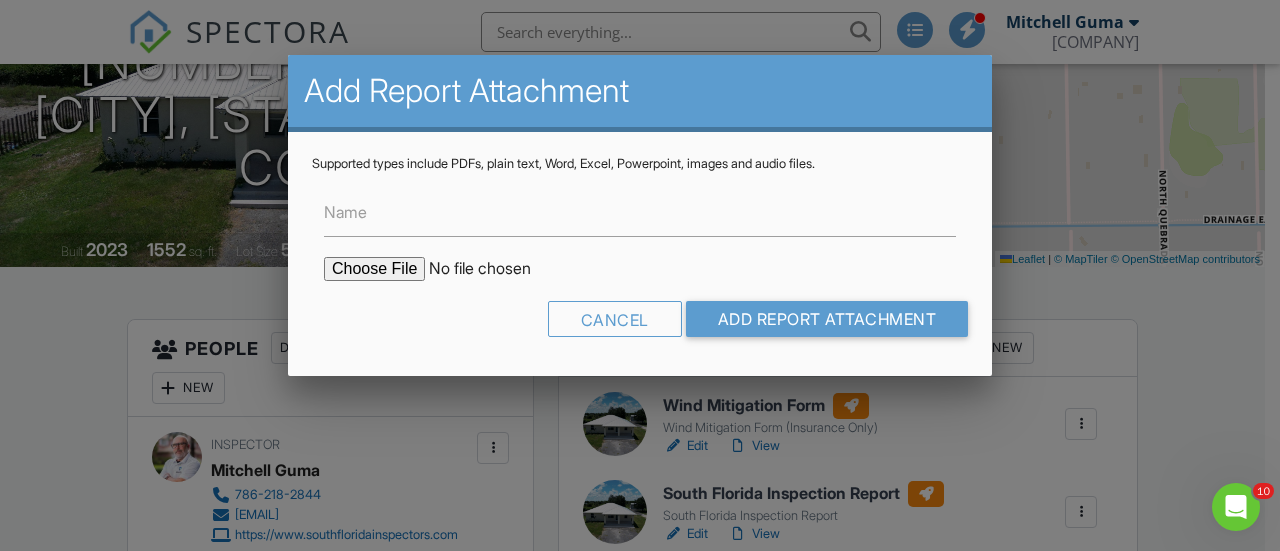 click at bounding box center [494, 269] 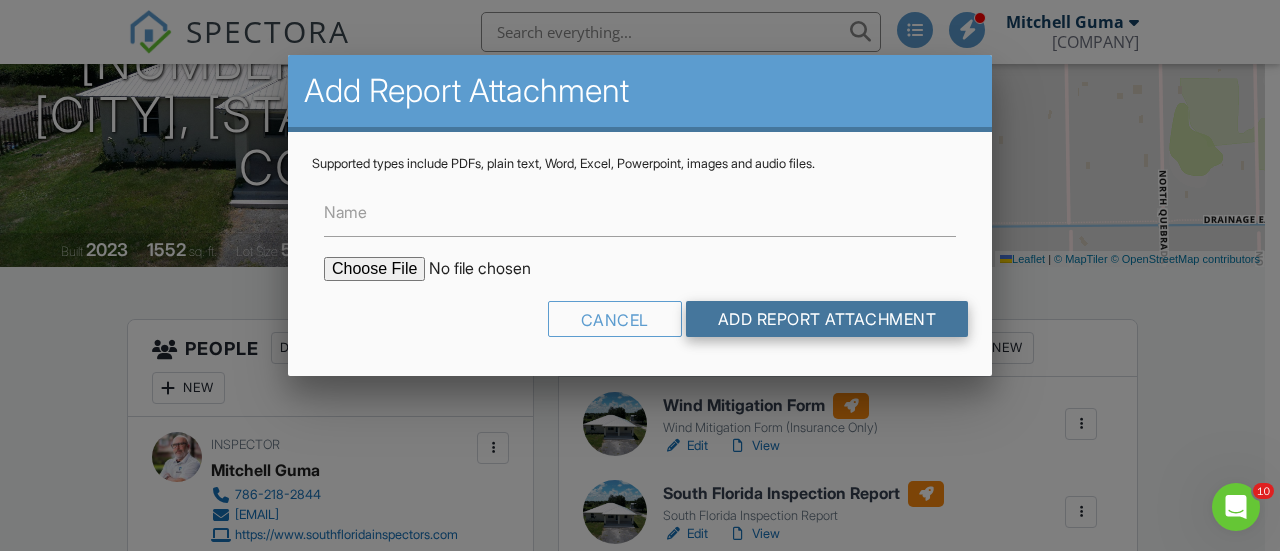 click on "Add Report Attachment" at bounding box center [827, 319] 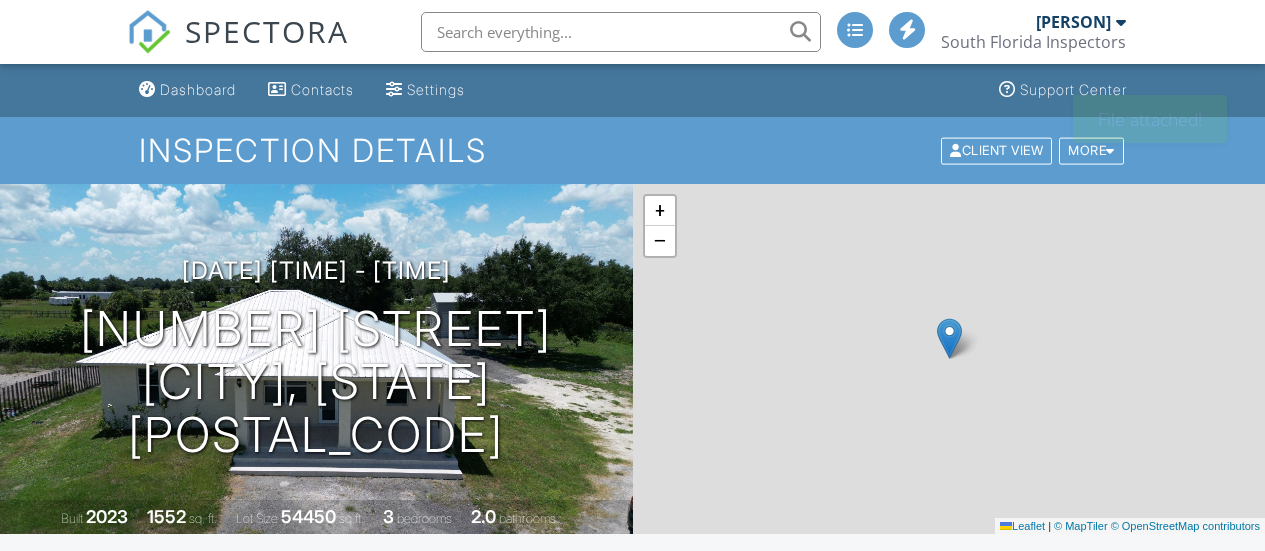 scroll, scrollTop: 0, scrollLeft: 0, axis: both 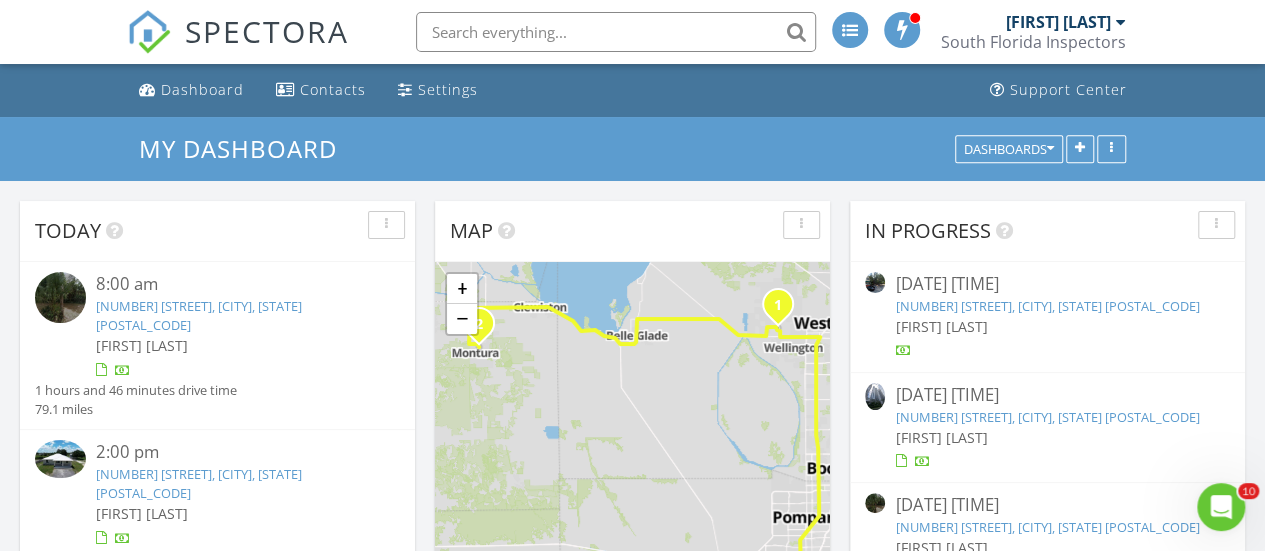 click on "670 N Olivo St, Clewiston, FL 33440" at bounding box center [199, 483] 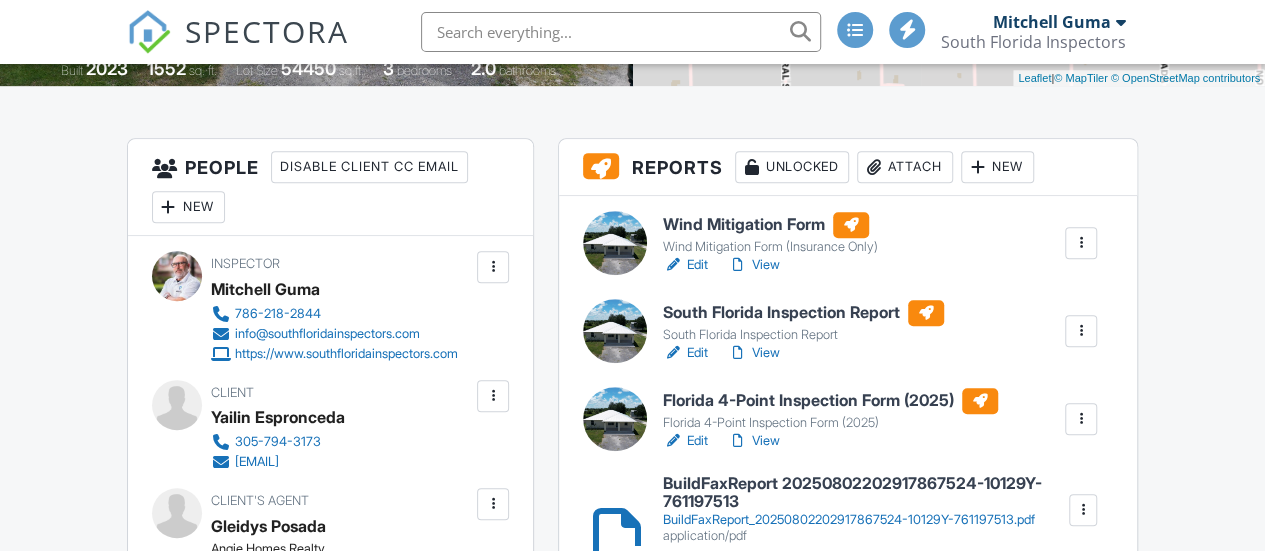 scroll, scrollTop: 449, scrollLeft: 0, axis: vertical 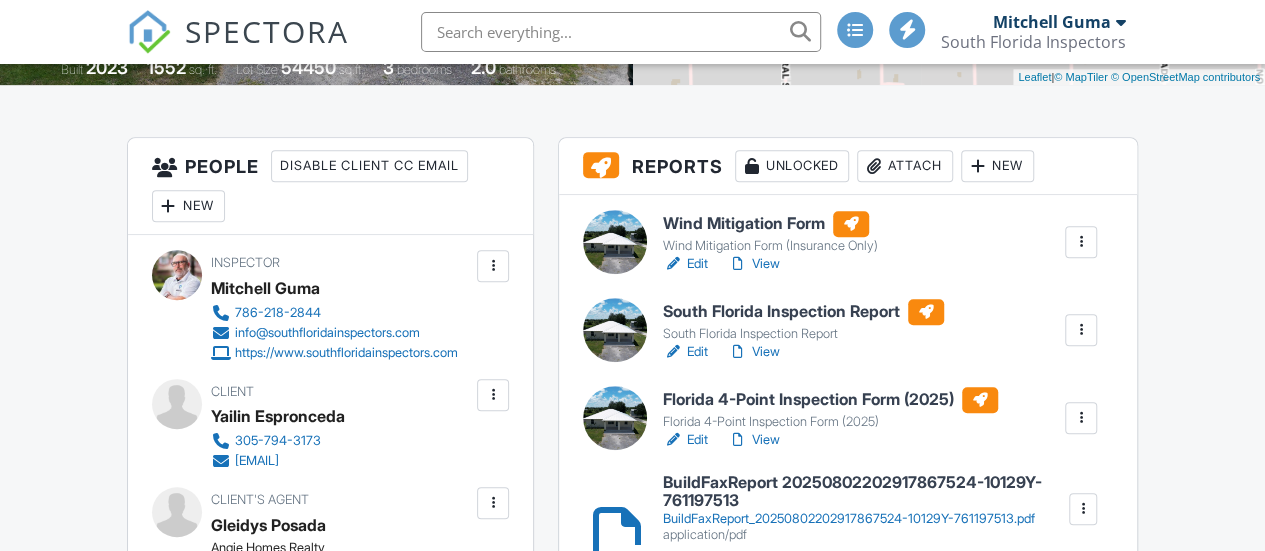 click on "View" at bounding box center (754, 264) 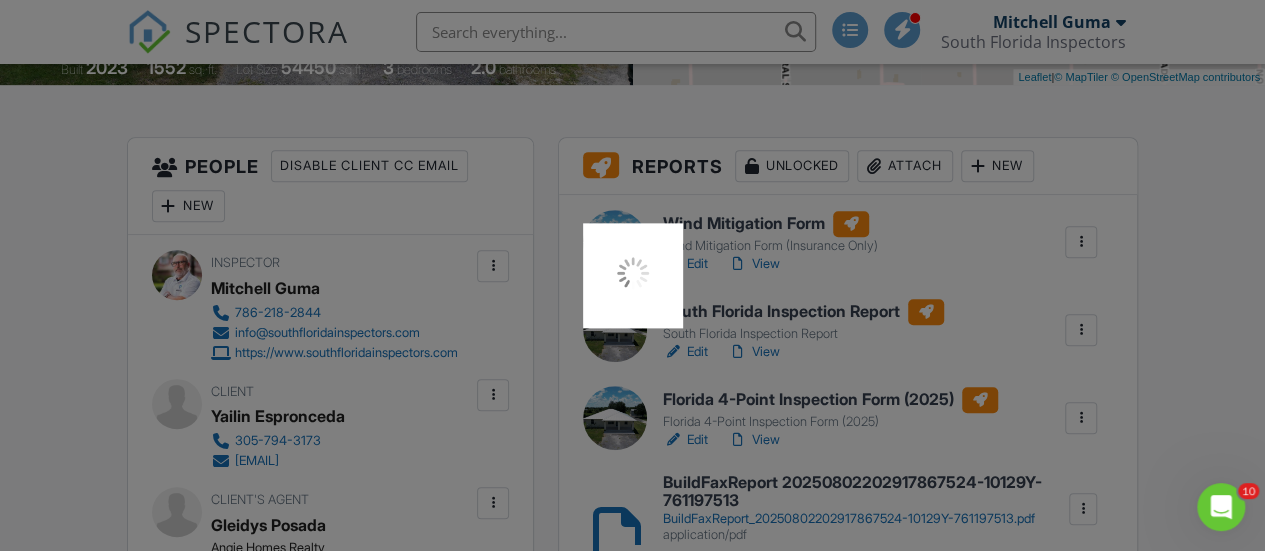 scroll, scrollTop: 0, scrollLeft: 0, axis: both 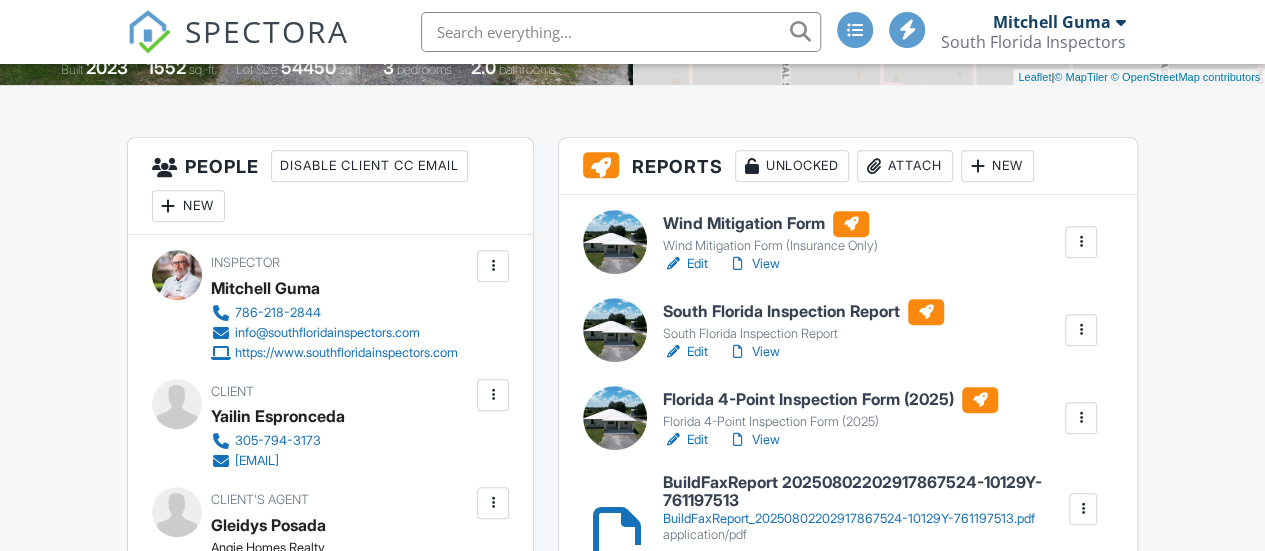 click on "View" at bounding box center [754, 352] 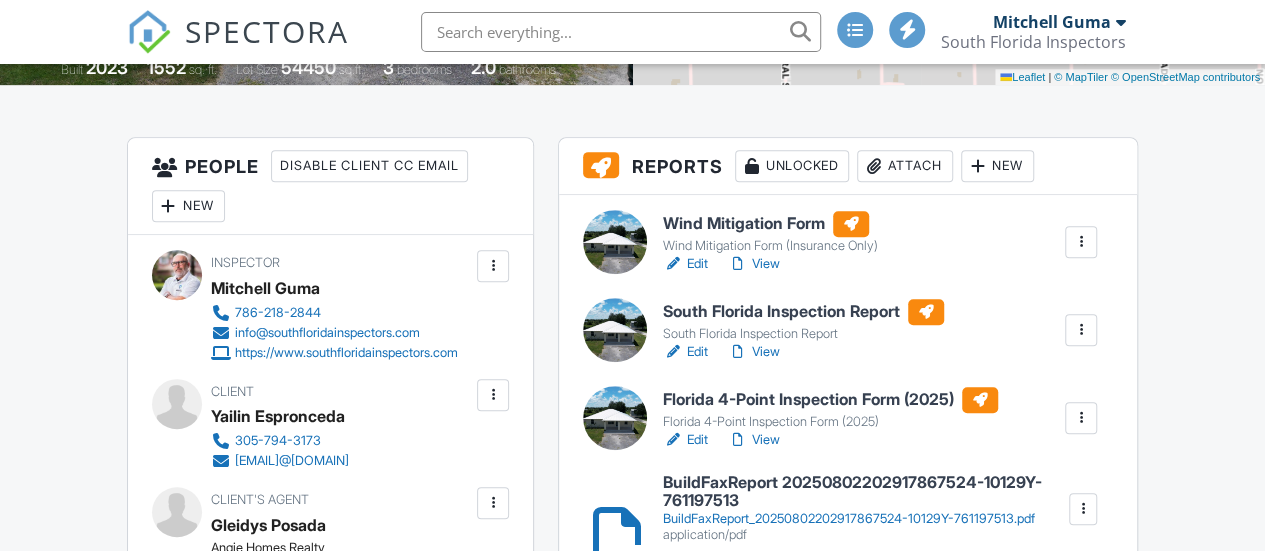 scroll, scrollTop: 449, scrollLeft: 0, axis: vertical 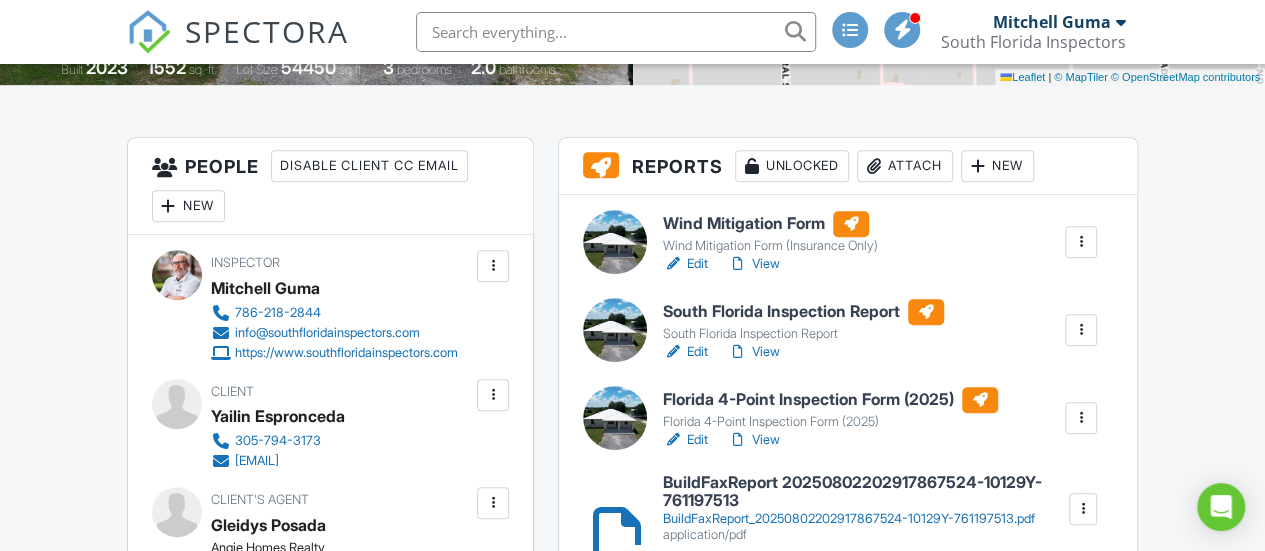 click on "View" at bounding box center [754, 440] 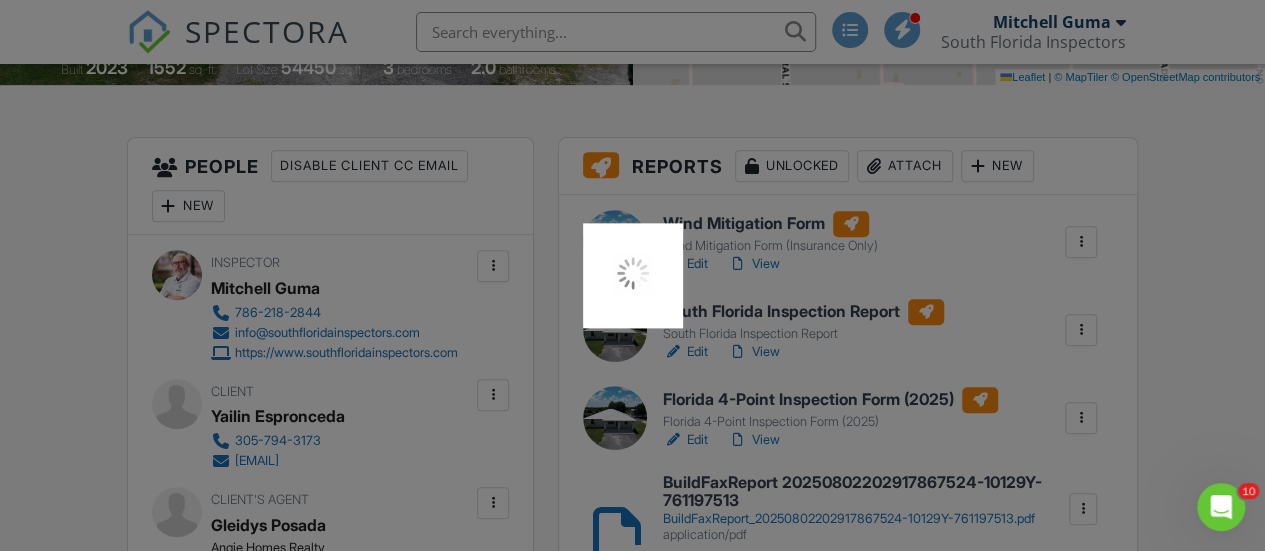 scroll, scrollTop: 0, scrollLeft: 0, axis: both 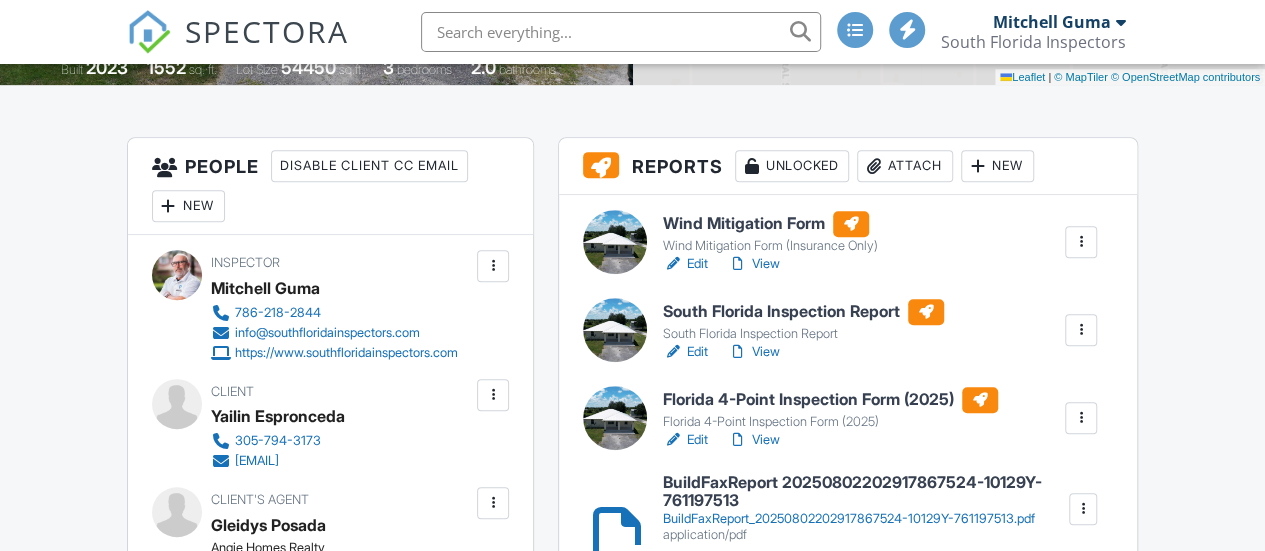 click on "View" at bounding box center (754, 352) 